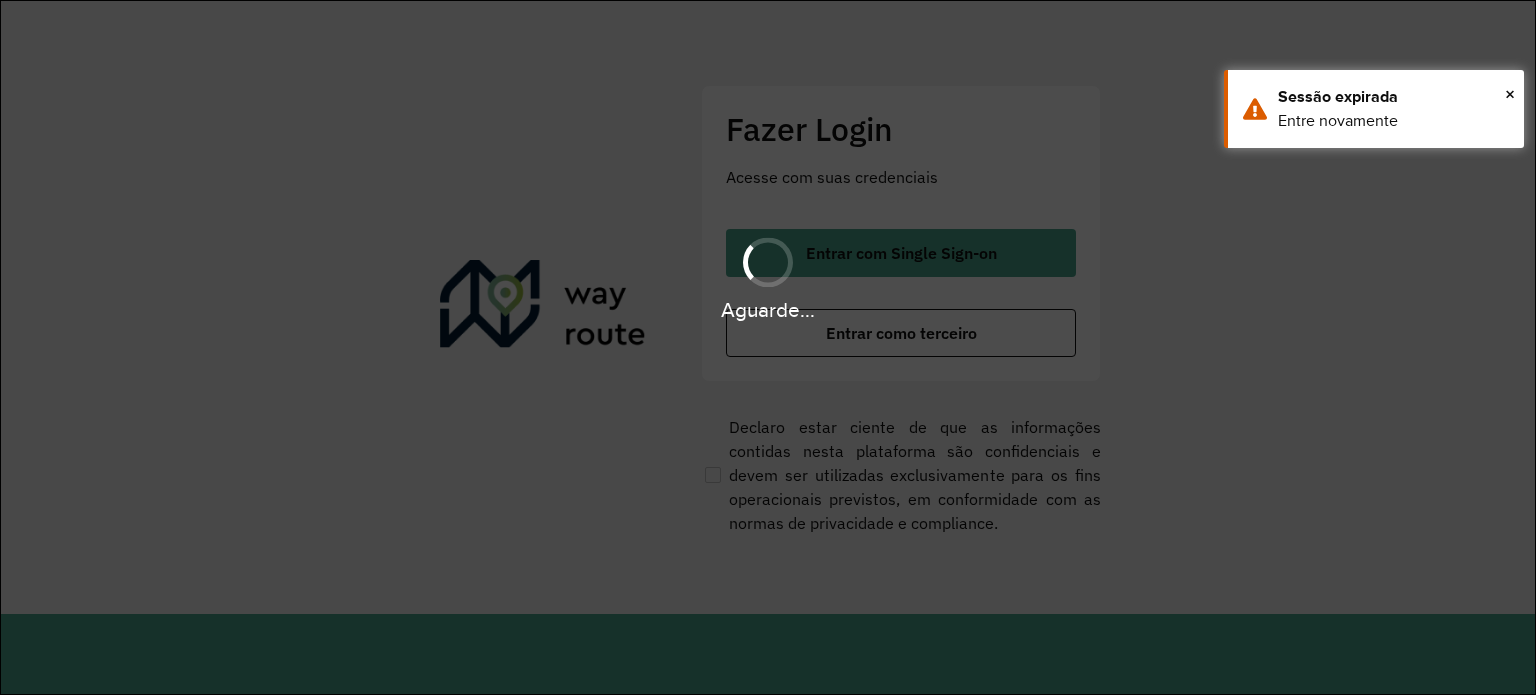 scroll, scrollTop: 0, scrollLeft: 0, axis: both 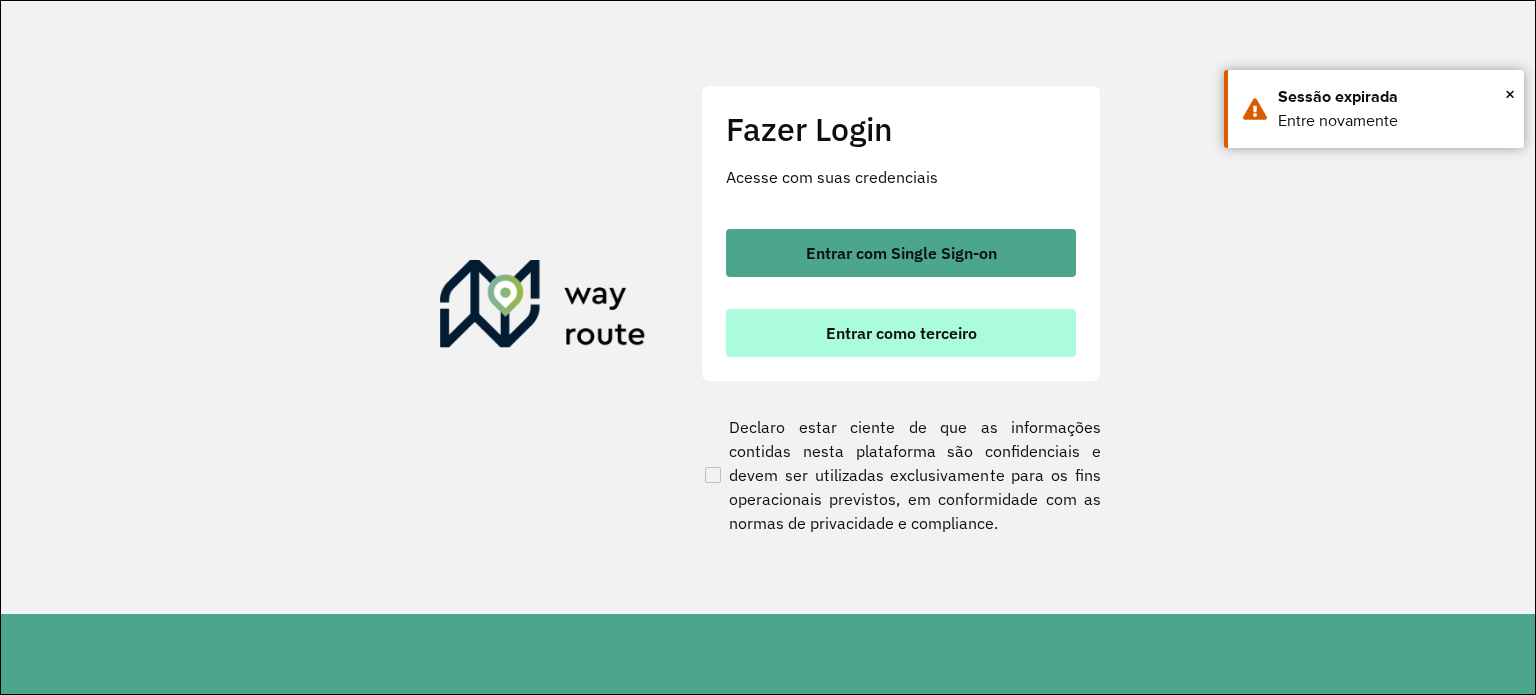 click on "Entrar como terceiro" at bounding box center [901, 333] 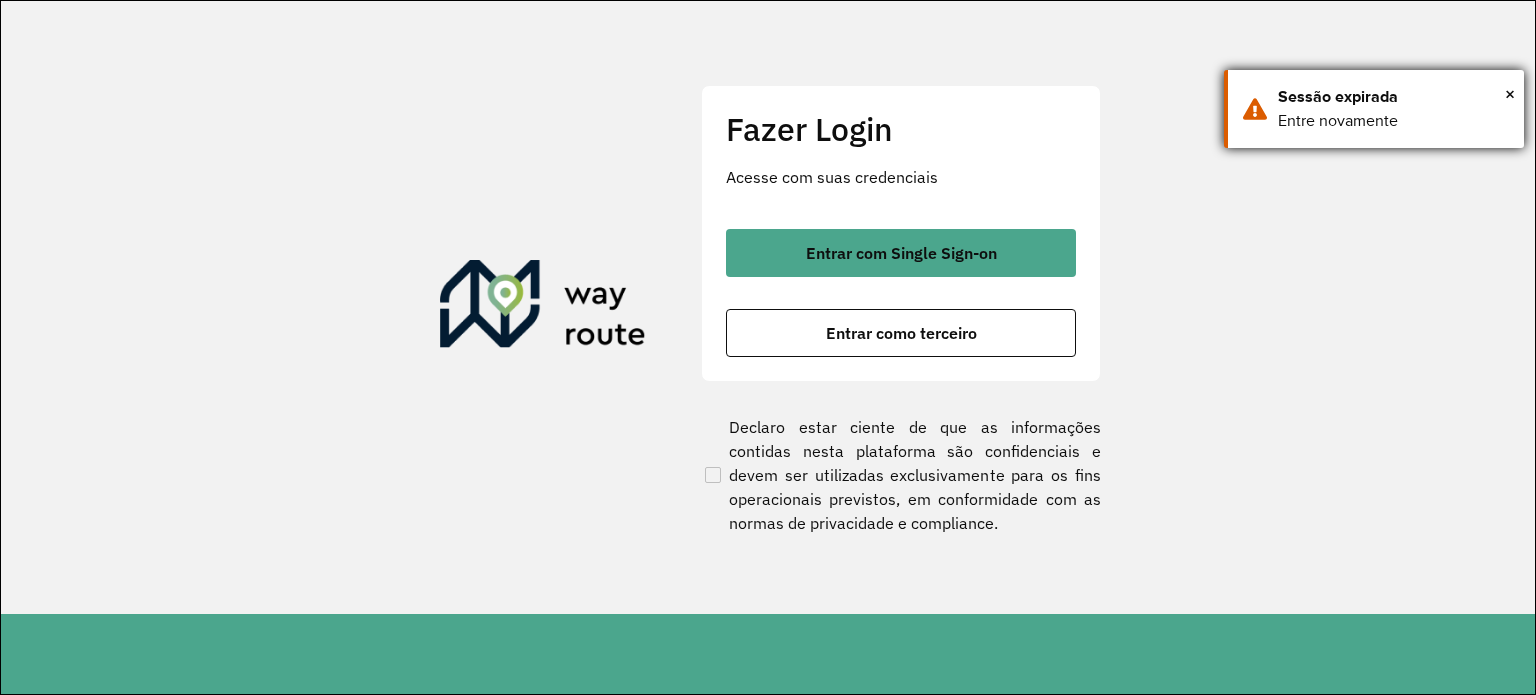 click on "Sessão expirada" at bounding box center [1393, 97] 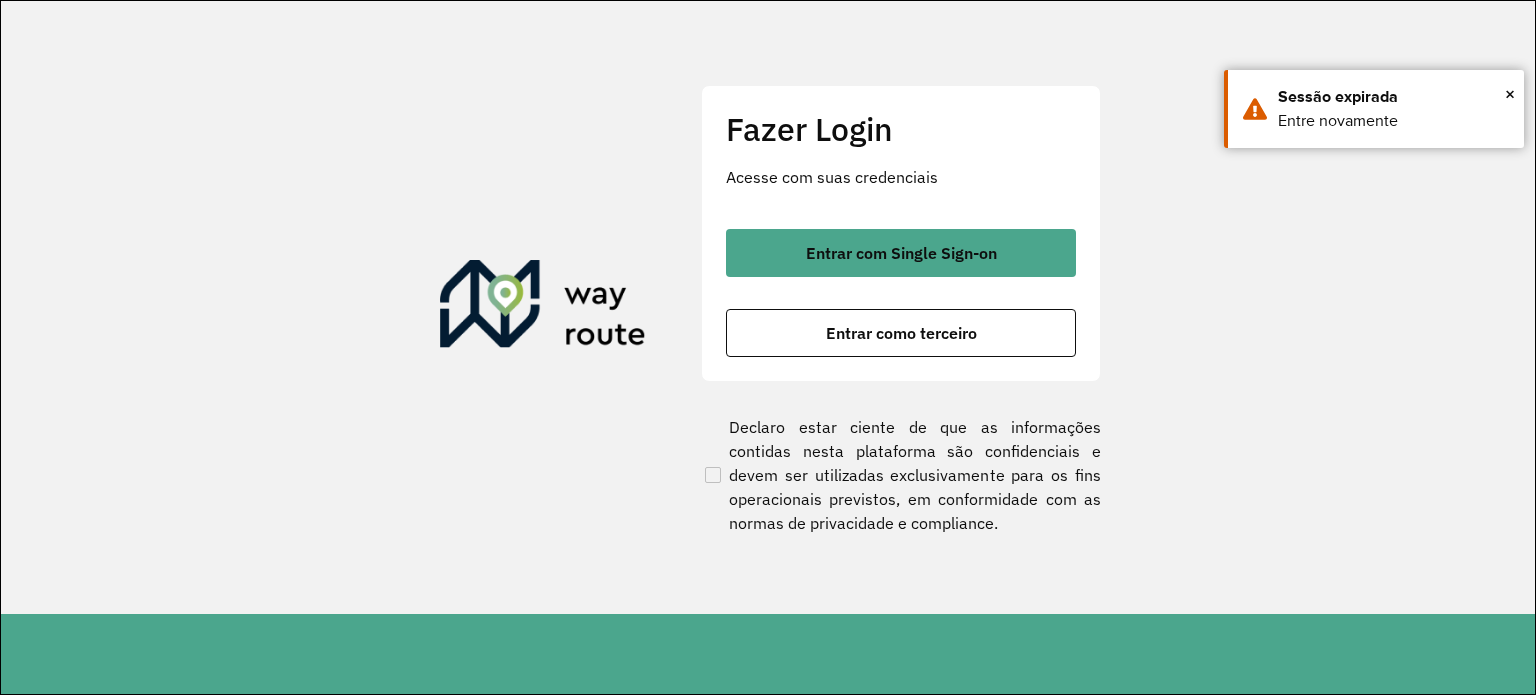 click on "Fazer Login Acesse com suas credenciais    Entrar com Single Sign-on    Entrar como terceiro  Declaro estar ciente de que as informações contidas nesta plataforma são confidenciais e devem ser utilizadas exclusivamente para os fins operacionais previstos, em conformidade com as normas de privacidade e compliance." 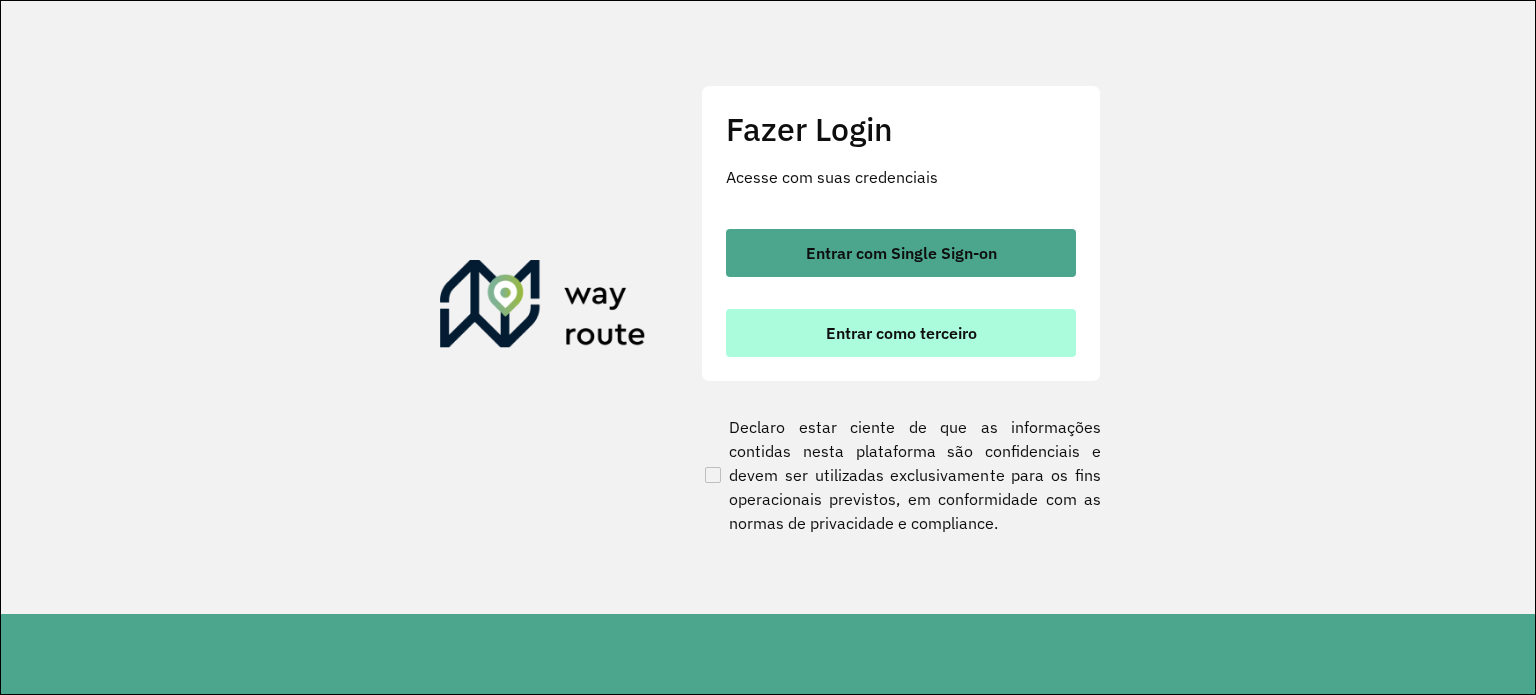 click on "Entrar como terceiro" at bounding box center (901, 333) 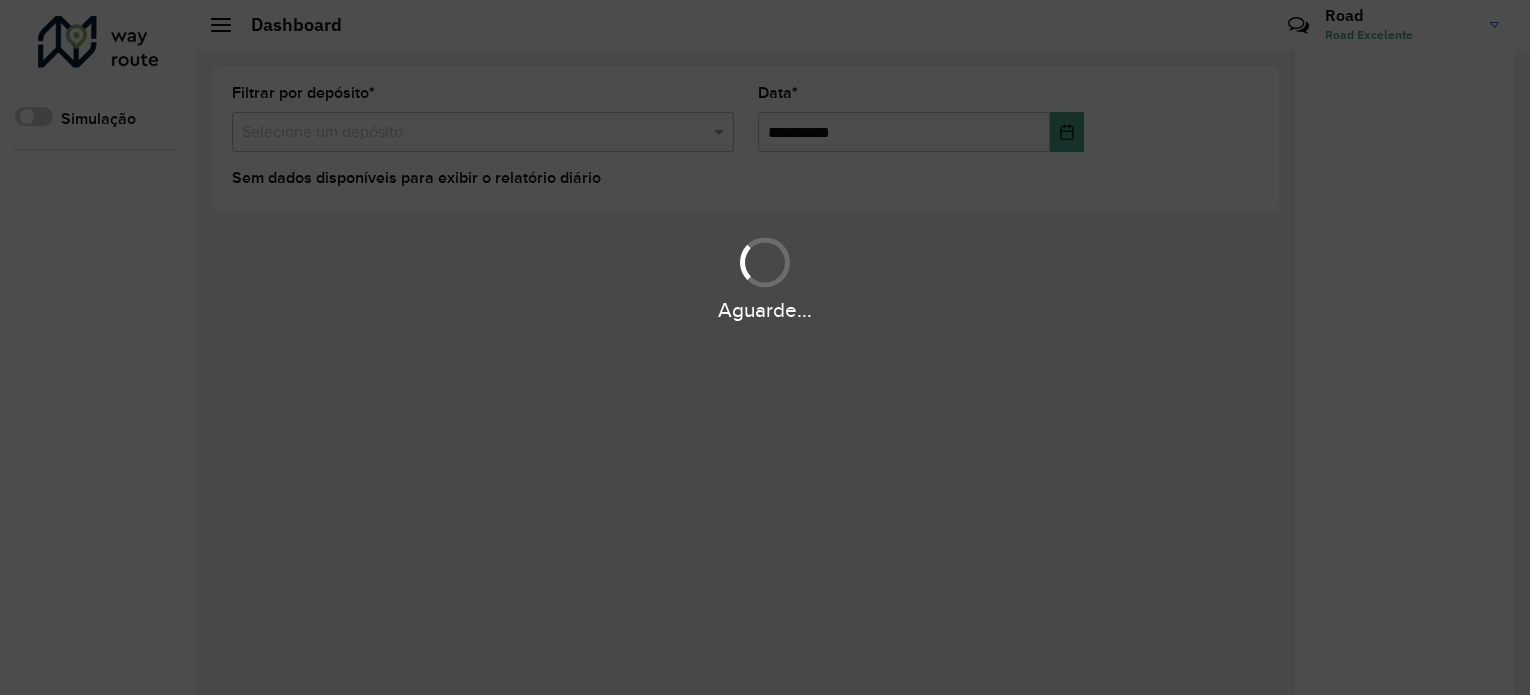 scroll, scrollTop: 0, scrollLeft: 0, axis: both 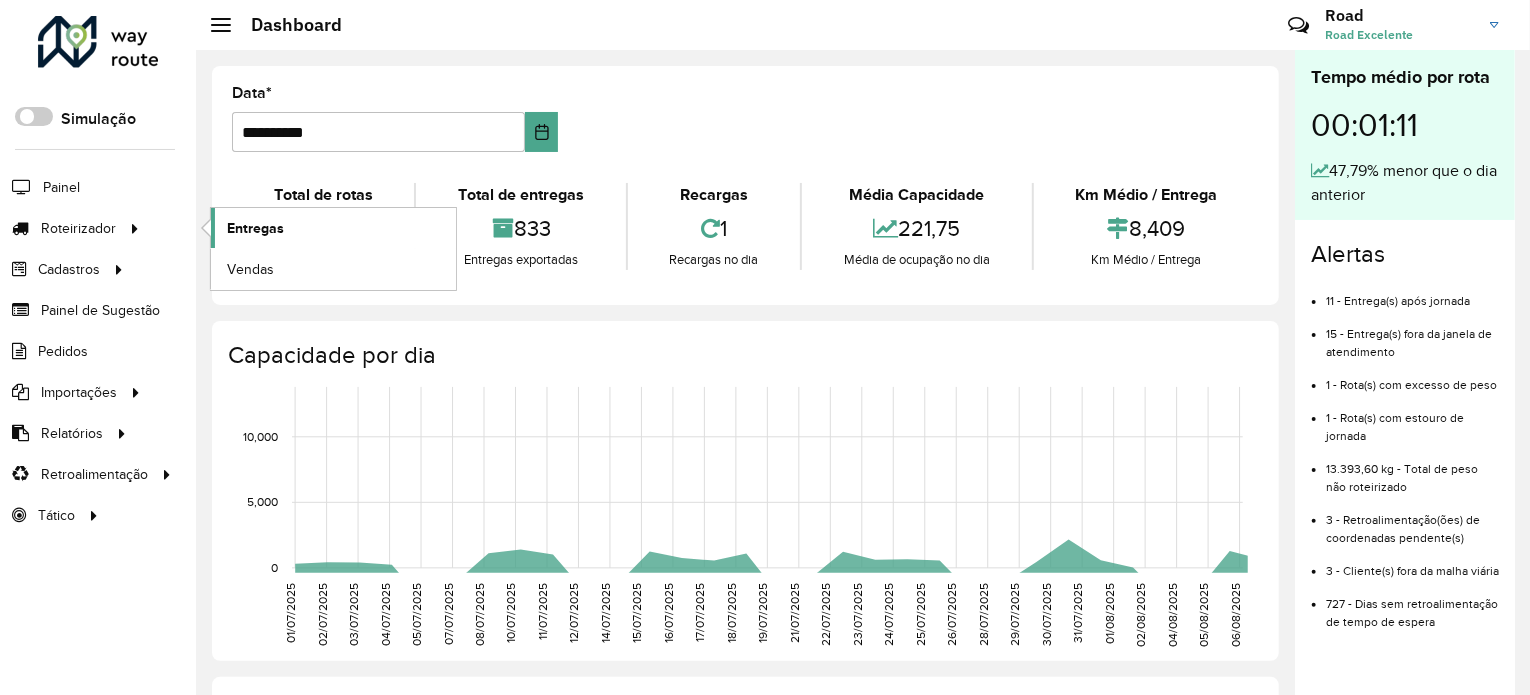 click on "Entregas" 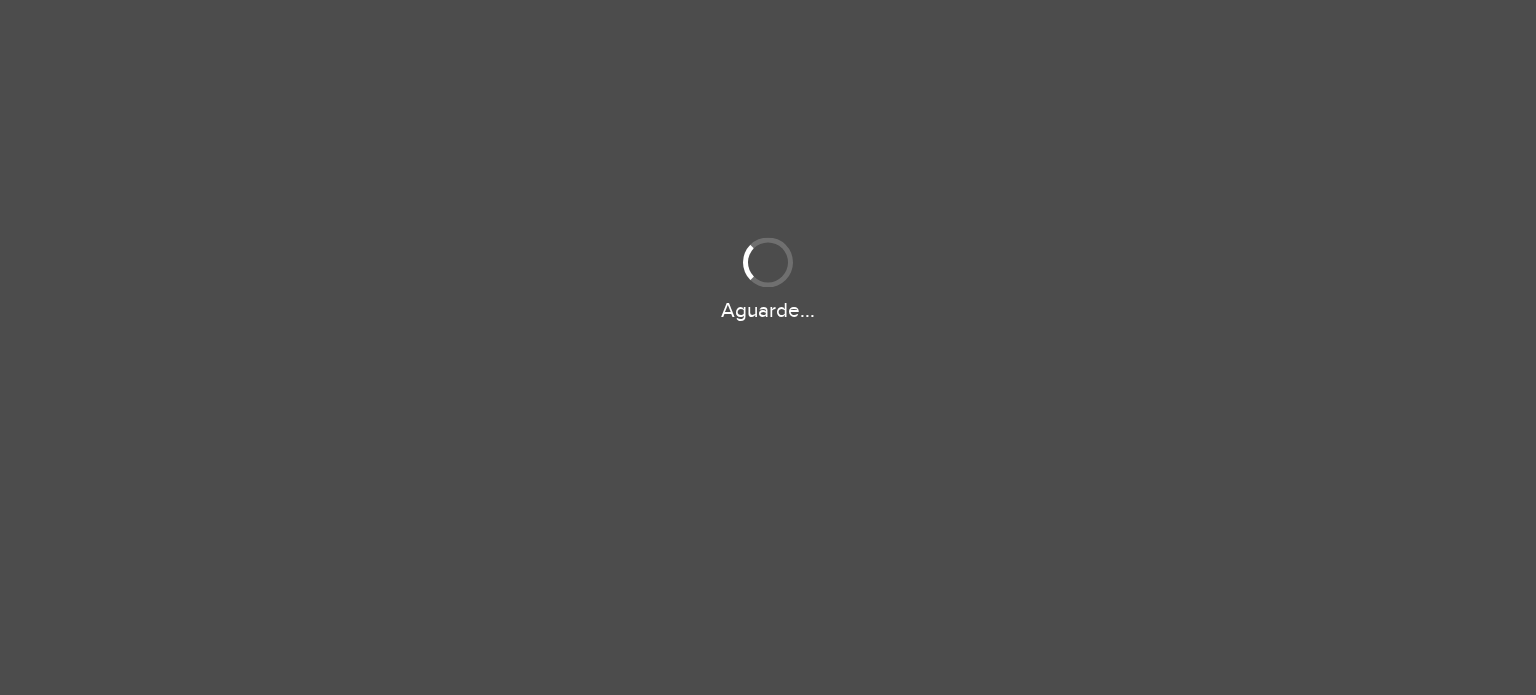 scroll, scrollTop: 0, scrollLeft: 0, axis: both 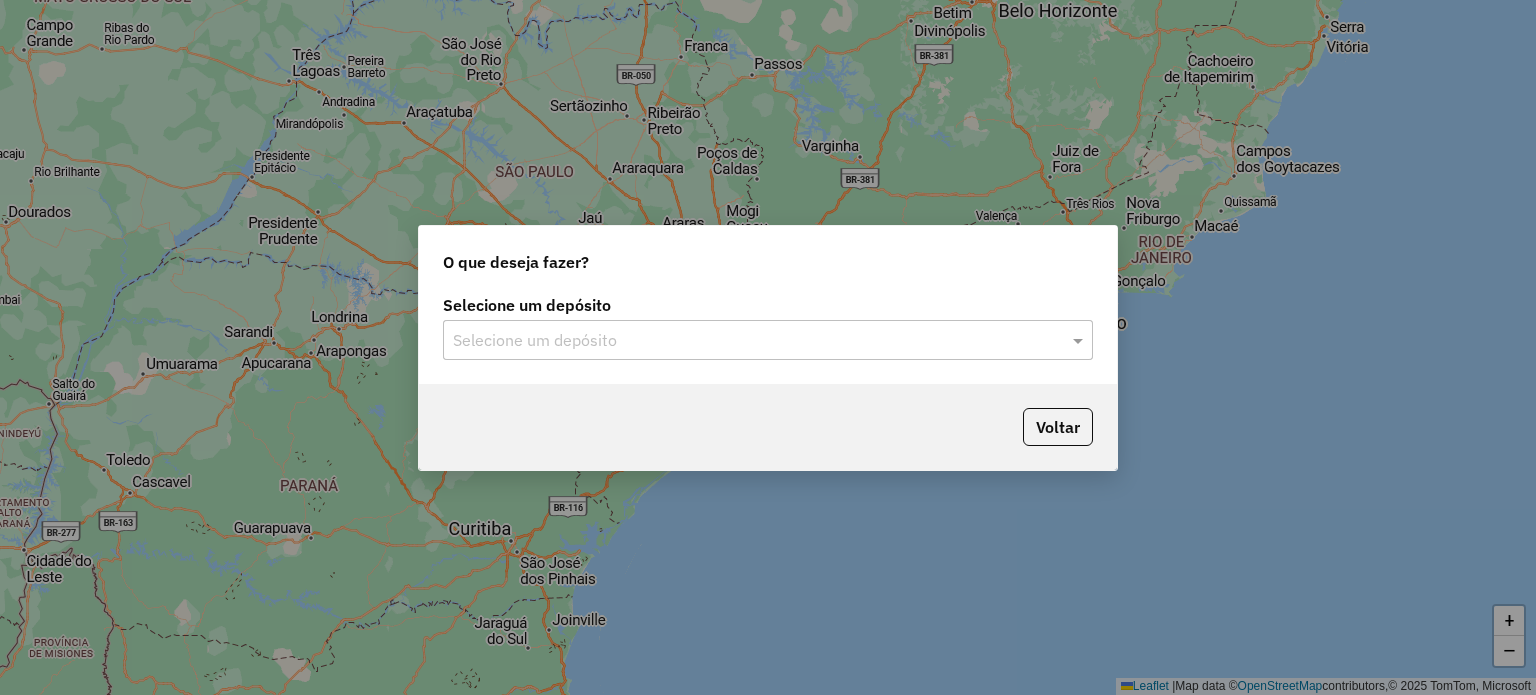 click 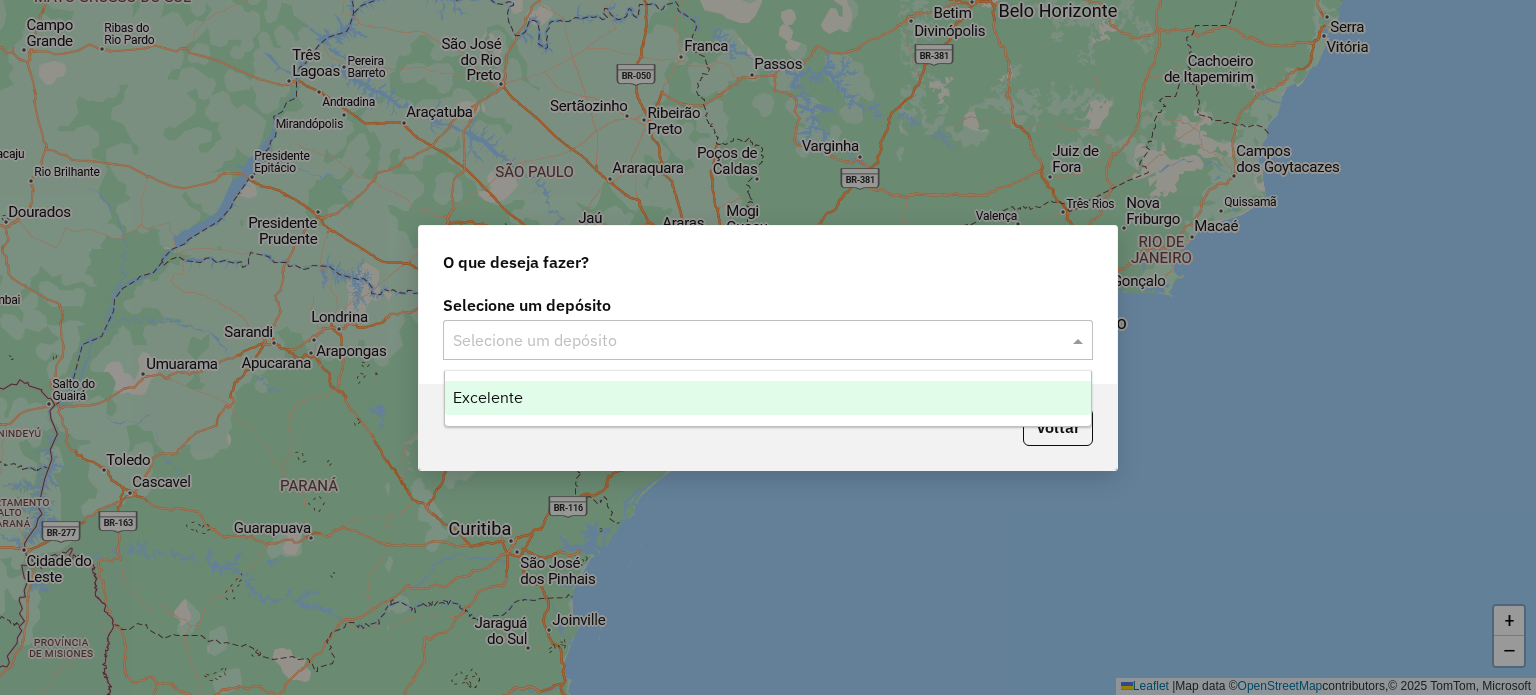 click on "Excelente" at bounding box center [768, 398] 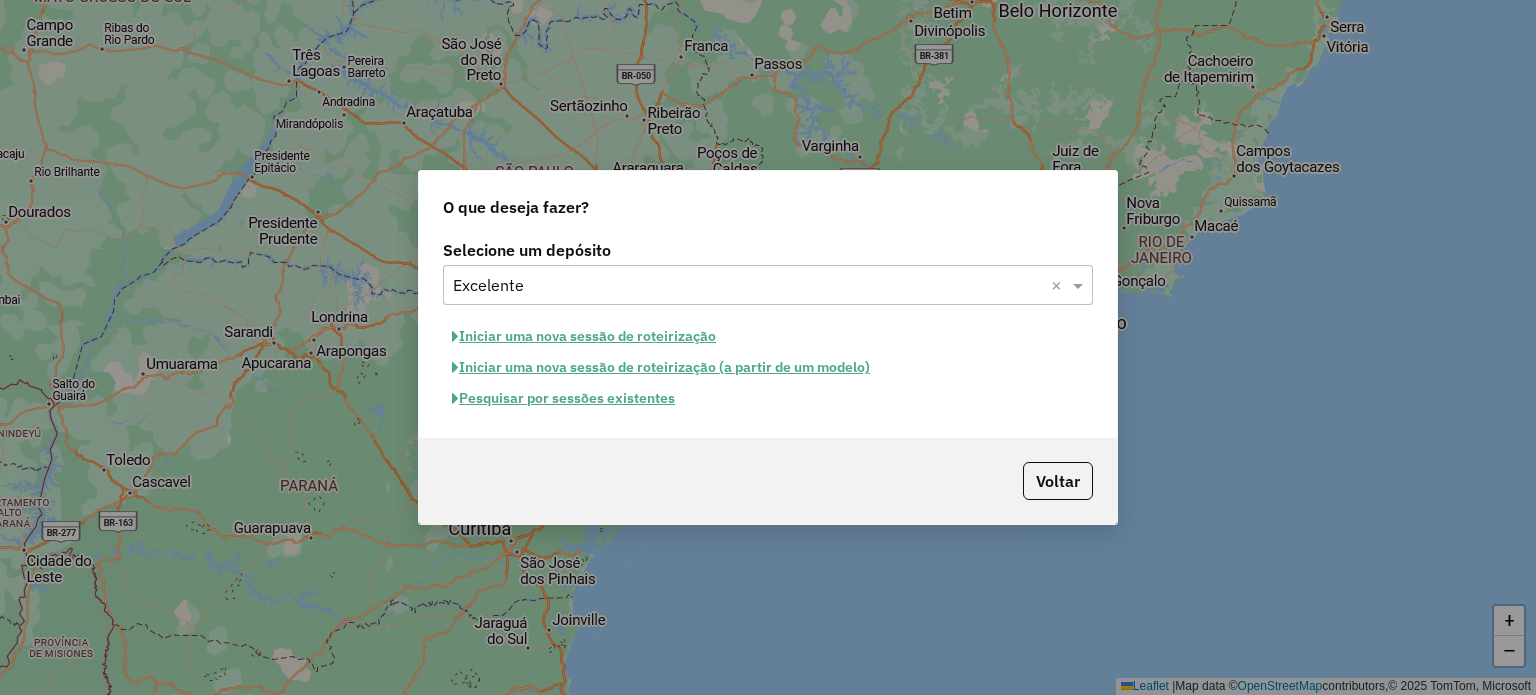click on "Pesquisar por sessões existentes" 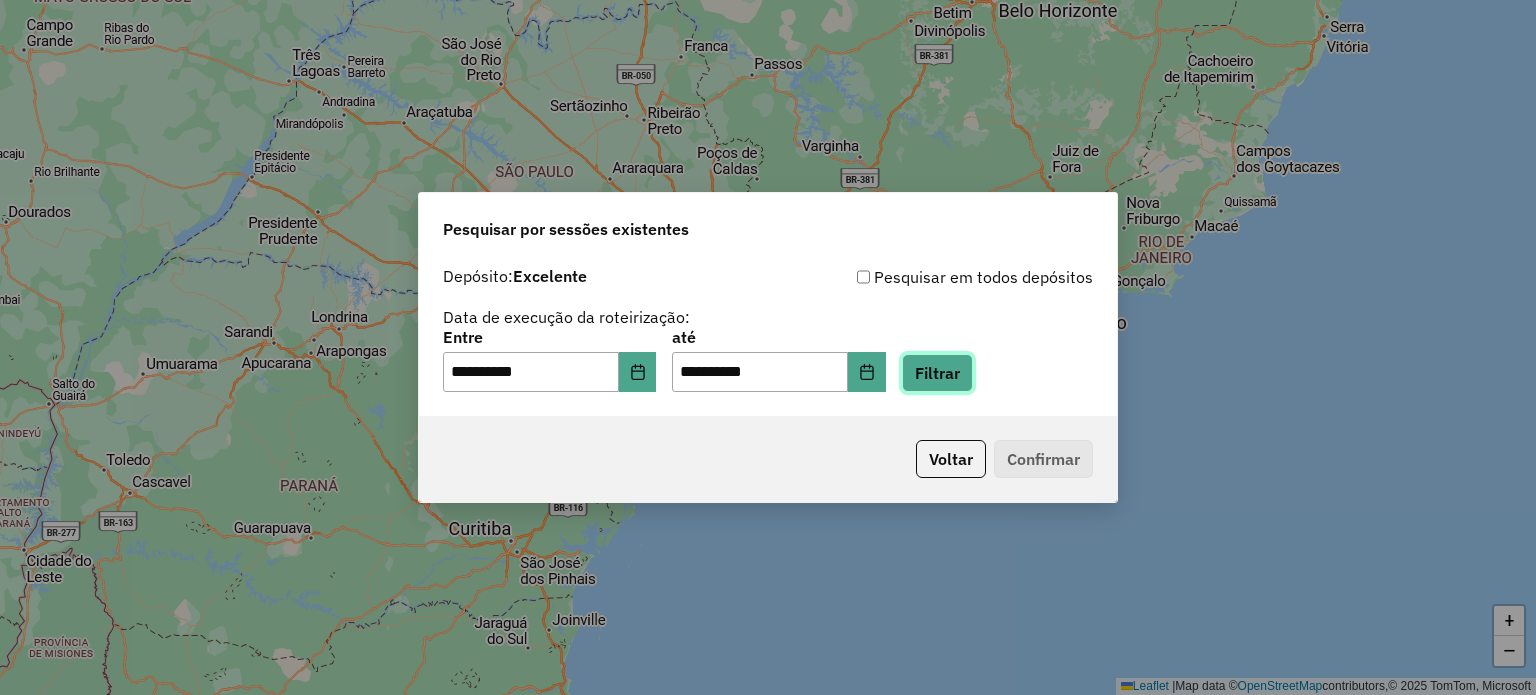 click on "Filtrar" 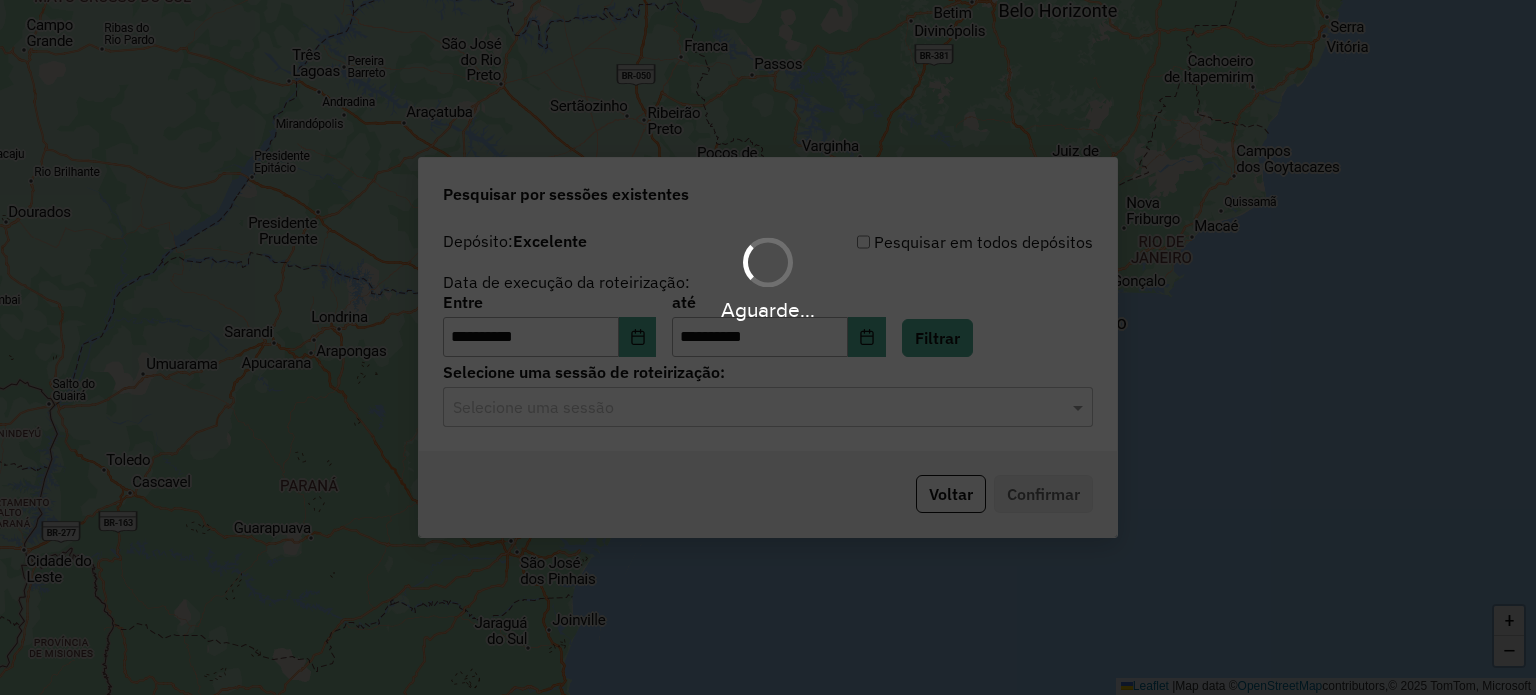 click on "Aguarde..." at bounding box center [768, 347] 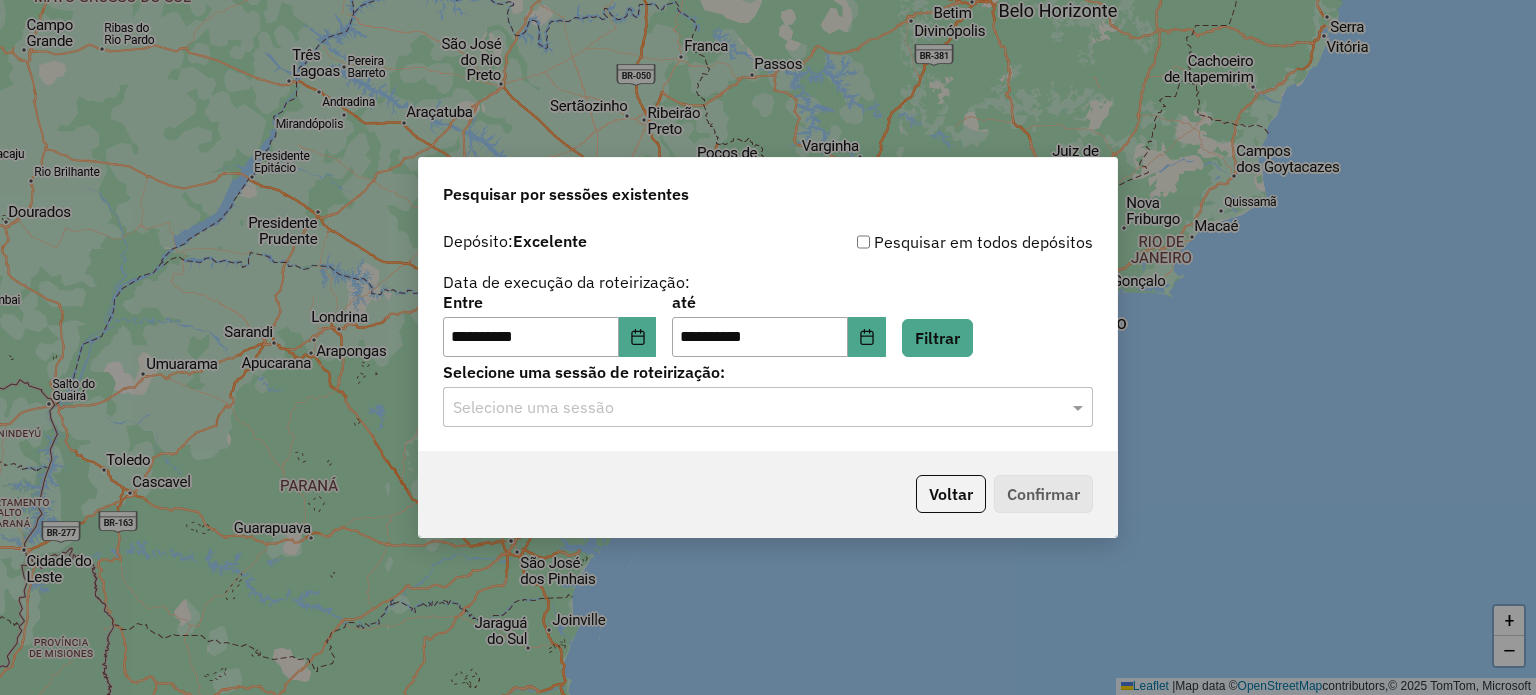 click on "Selecione uma sessão" 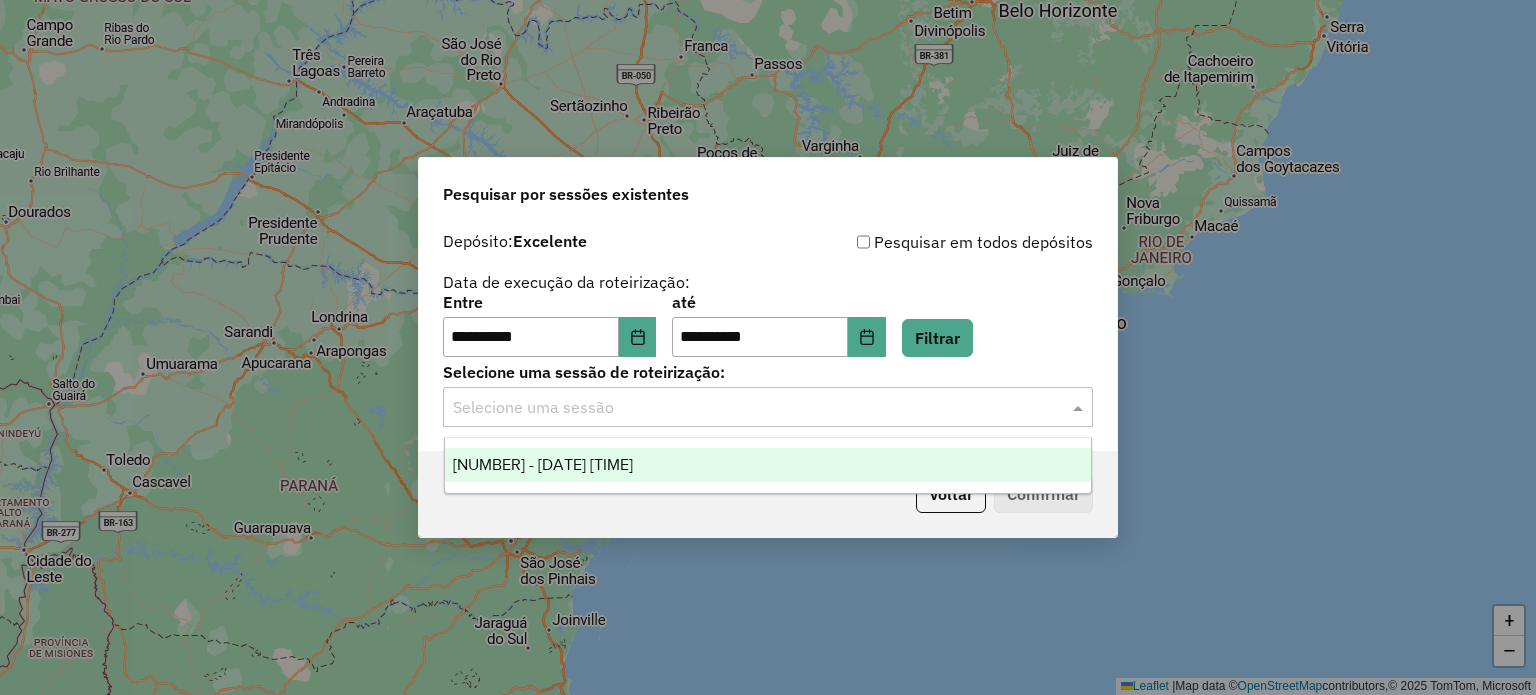 click on "[NUMBER] - [DATE] [TIME]" at bounding box center (543, 464) 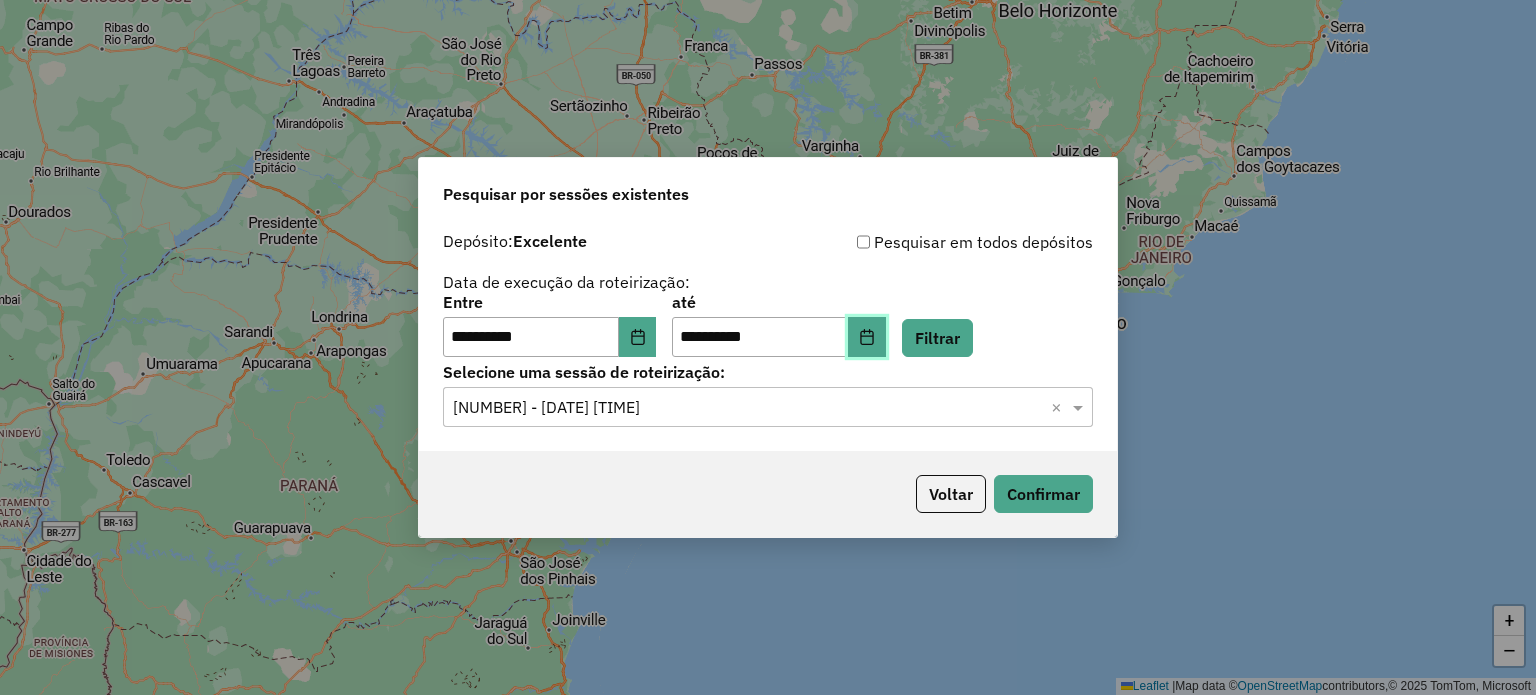click 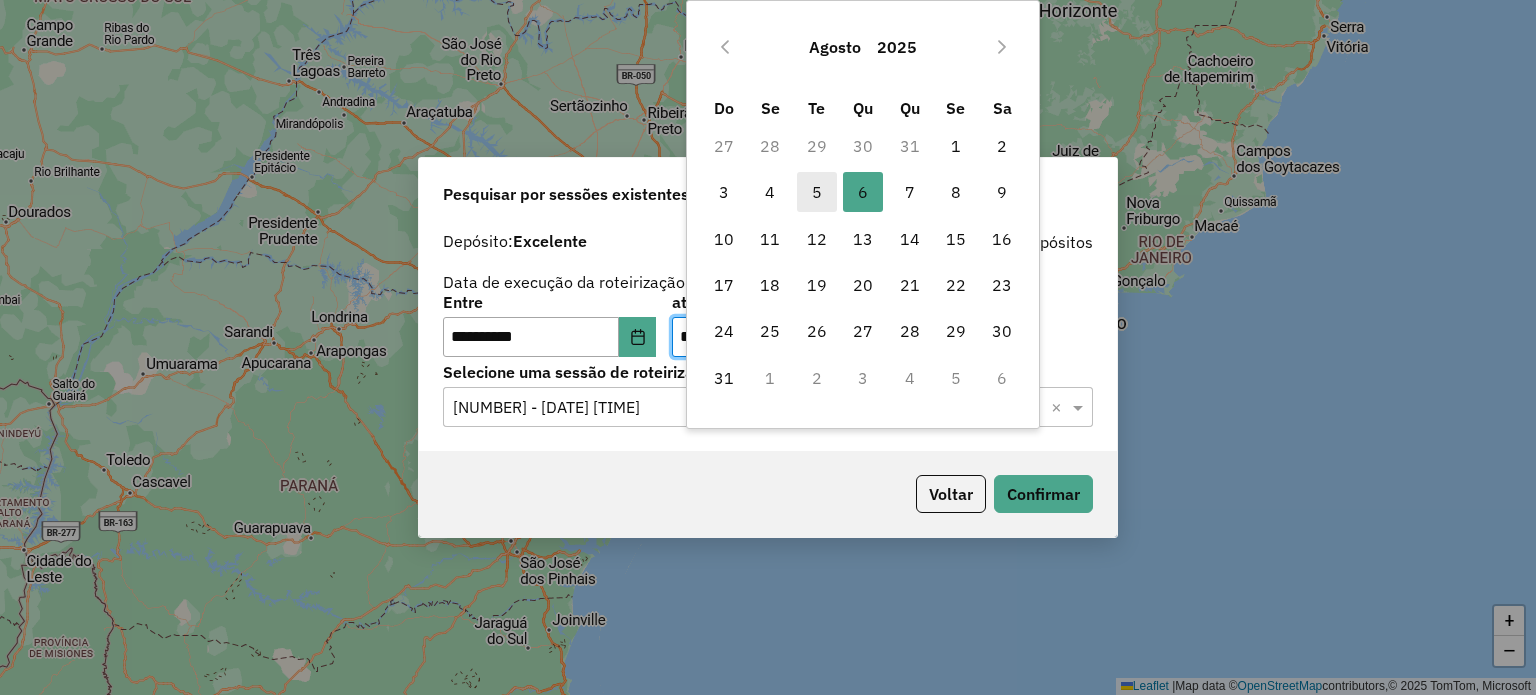 drag, startPoint x: 799, startPoint y: 168, endPoint x: 807, endPoint y: 175, distance: 10.630146 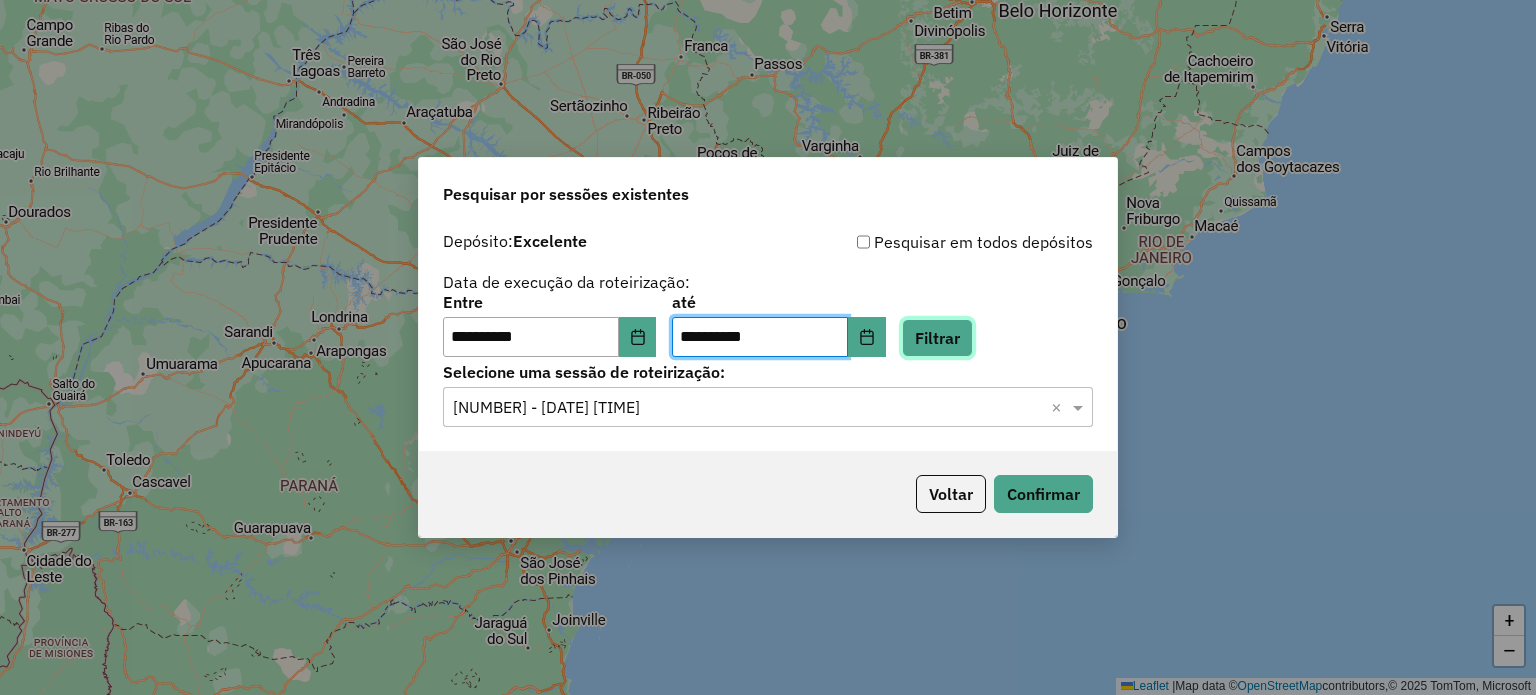 click on "Filtrar" 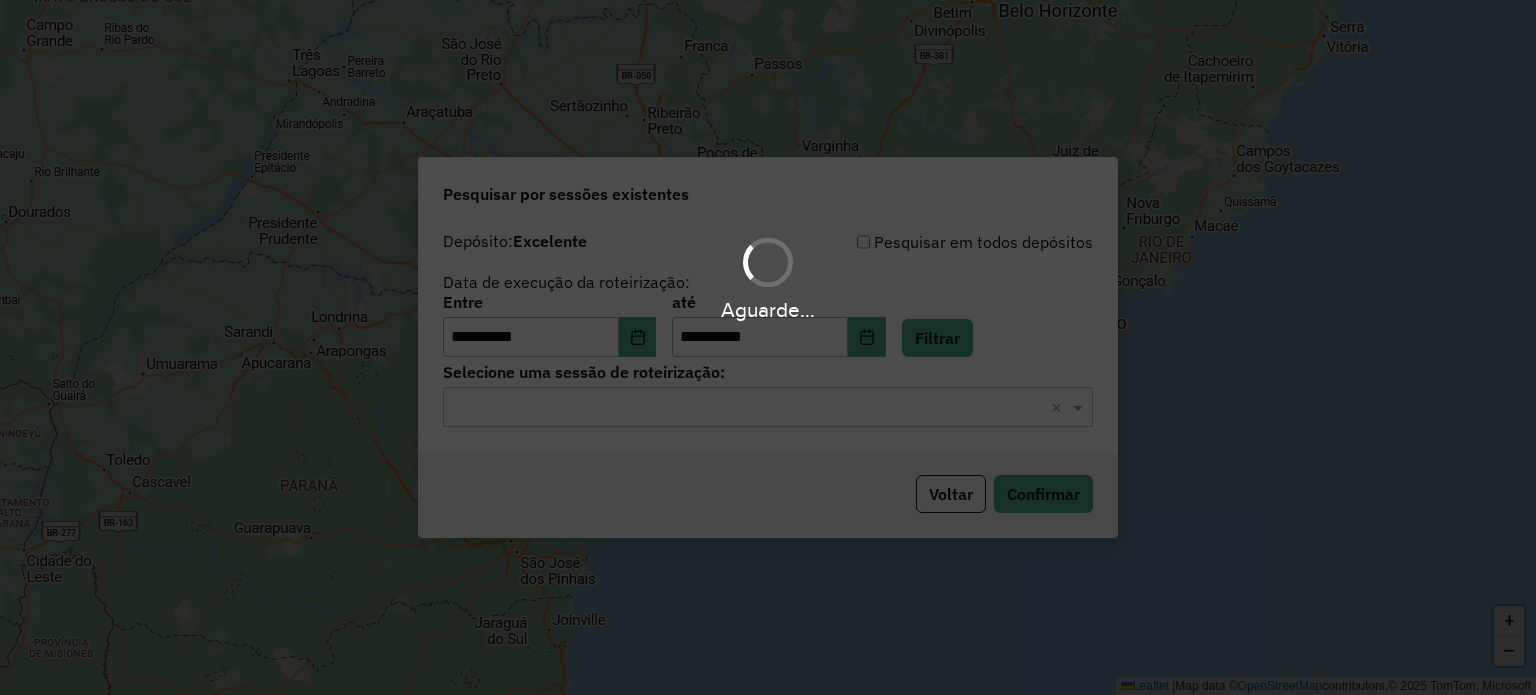 click on "Aguarde..." at bounding box center (768, 347) 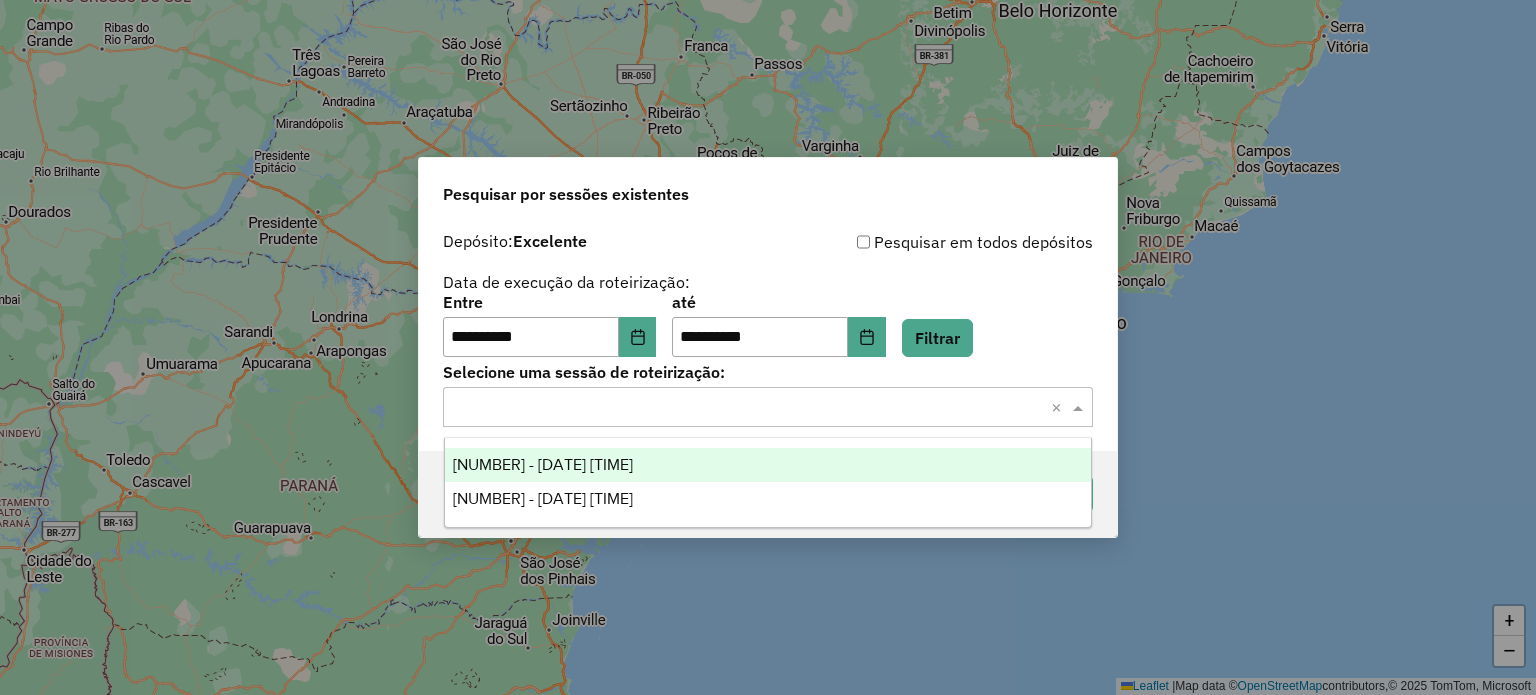 click on "974612 - 05/08/2025 17:33" at bounding box center [543, 464] 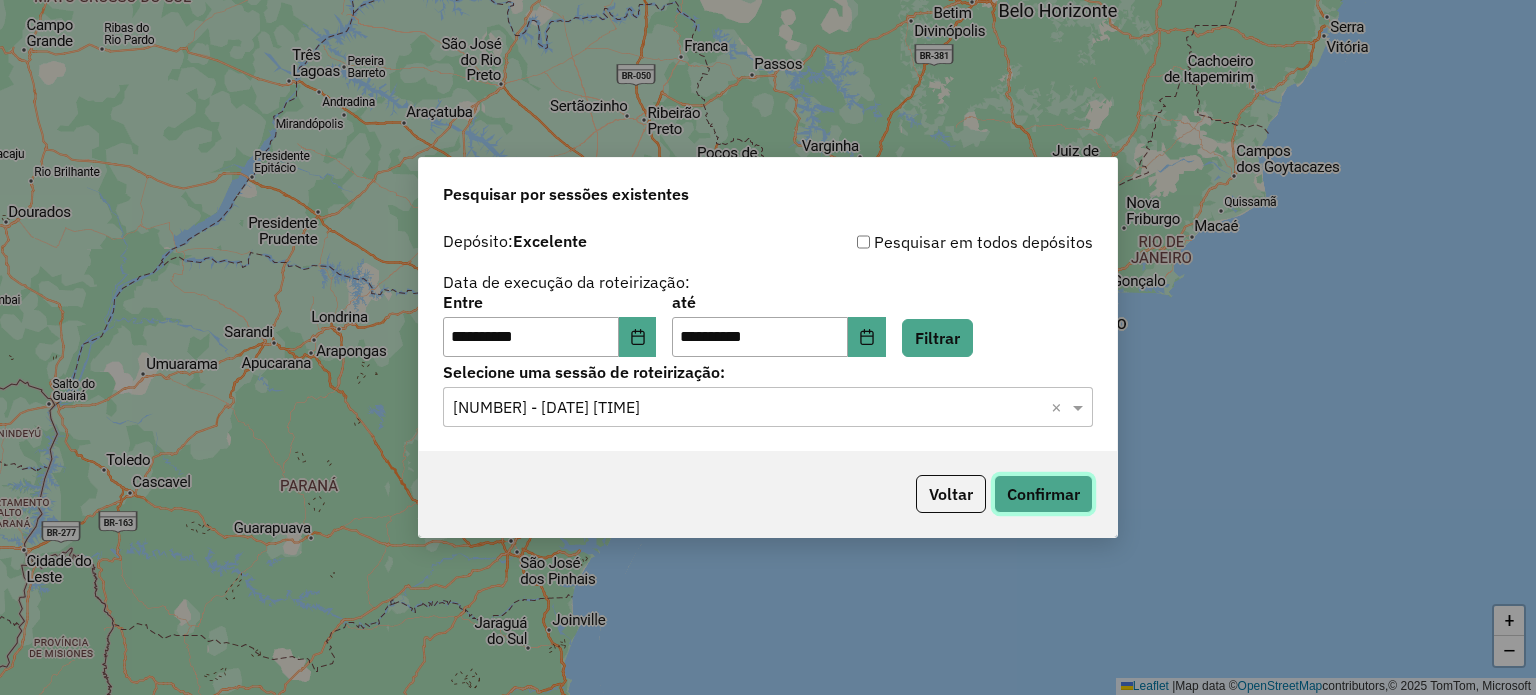 click on "Confirmar" 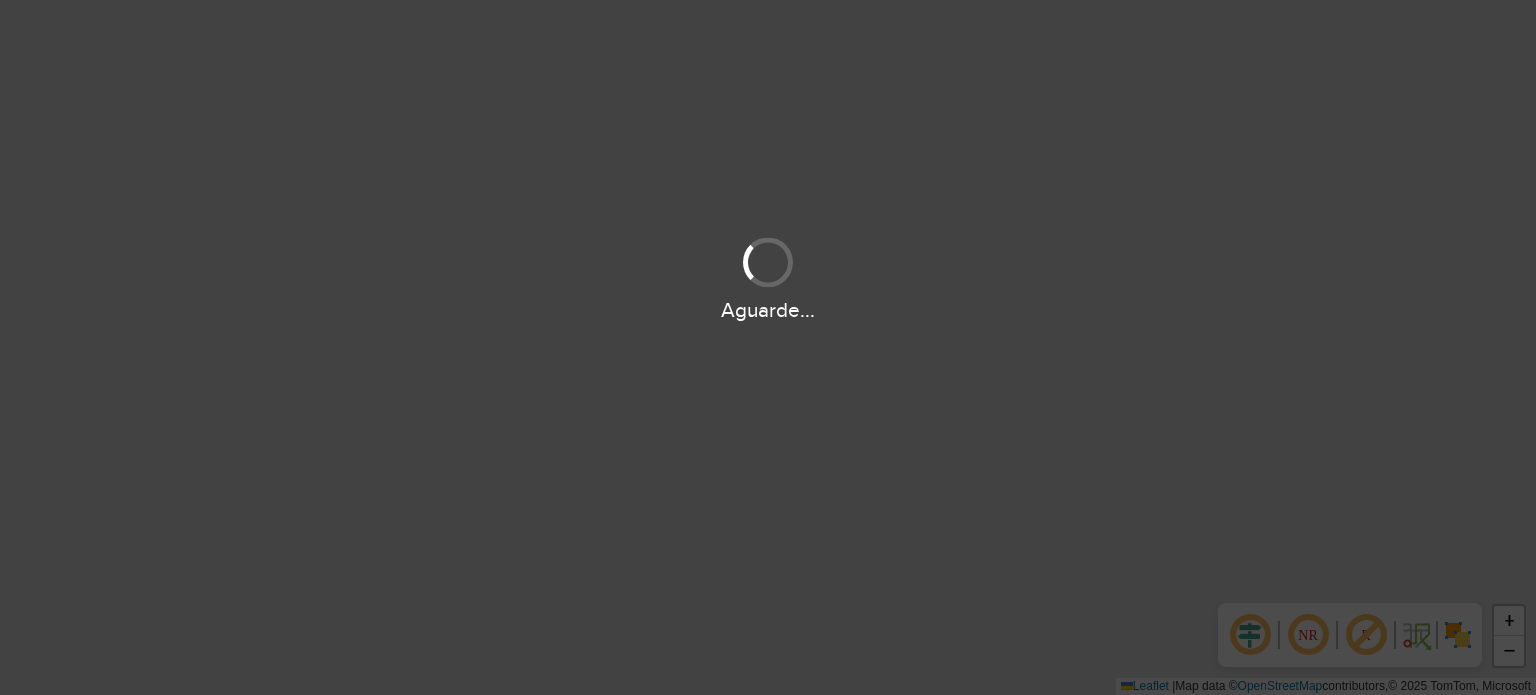 scroll, scrollTop: 0, scrollLeft: 0, axis: both 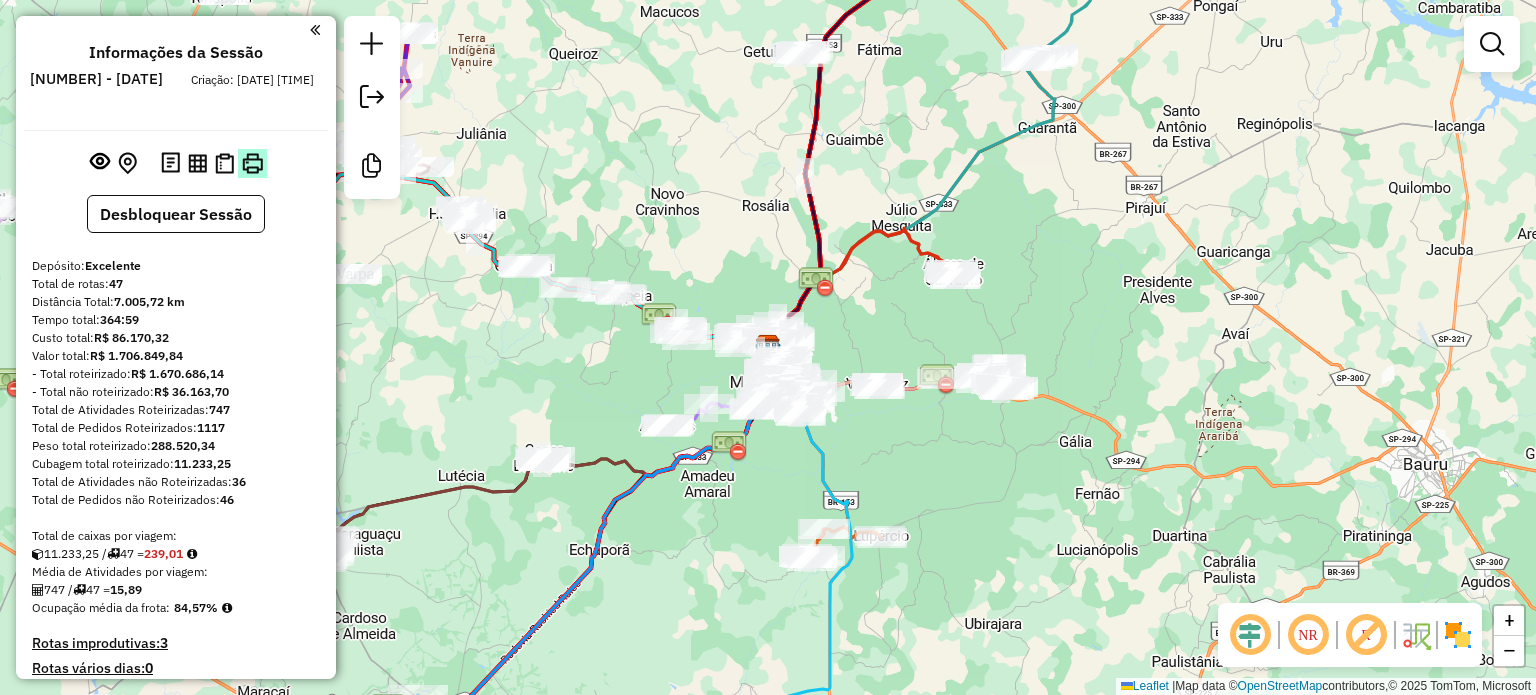 click at bounding box center [252, 163] 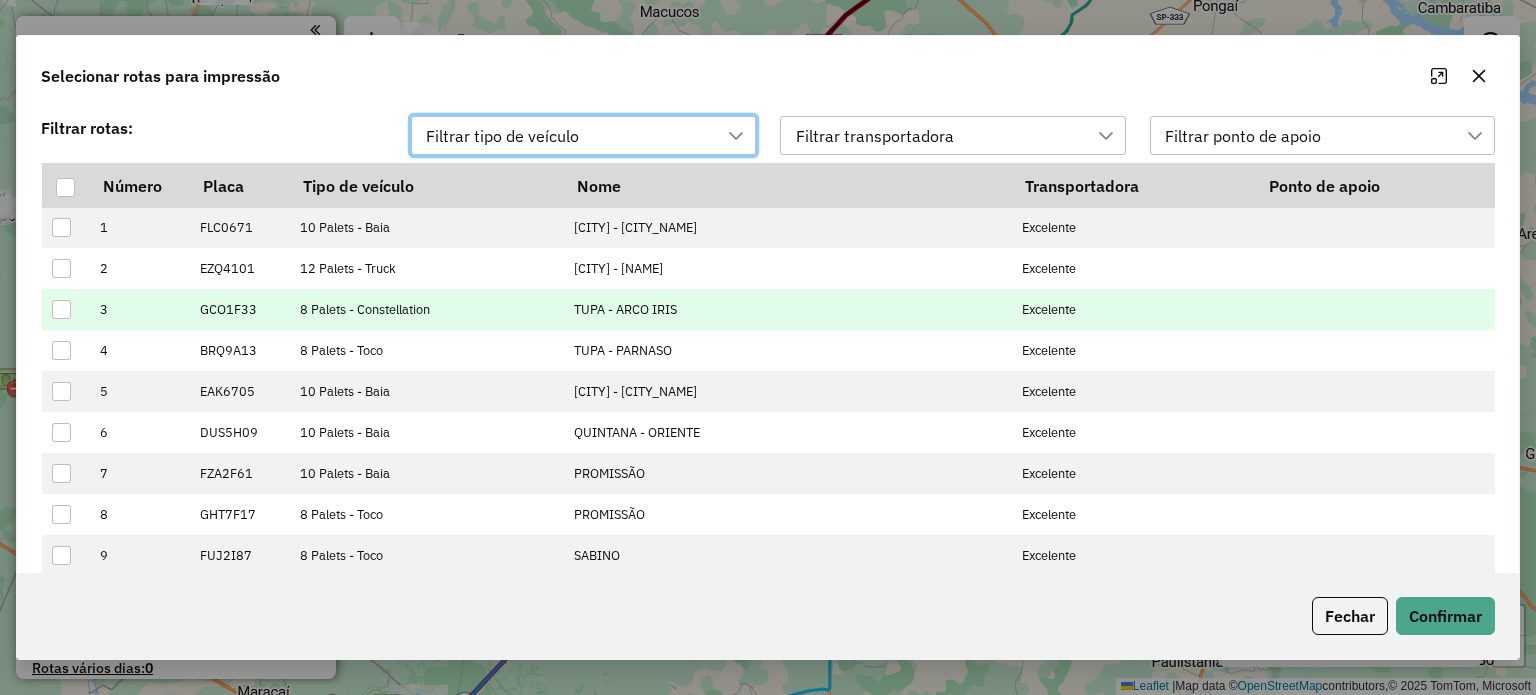 scroll, scrollTop: 14, scrollLeft: 90, axis: both 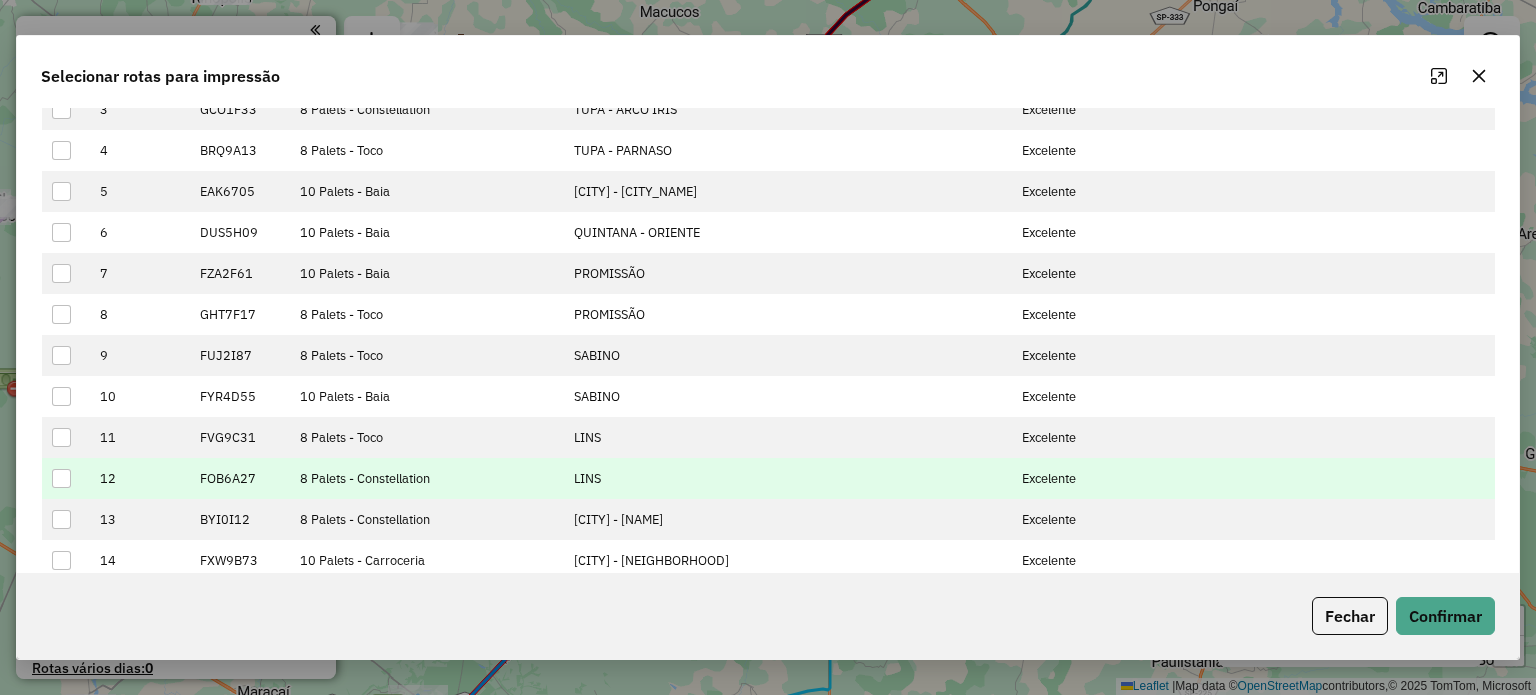click at bounding box center [61, 478] 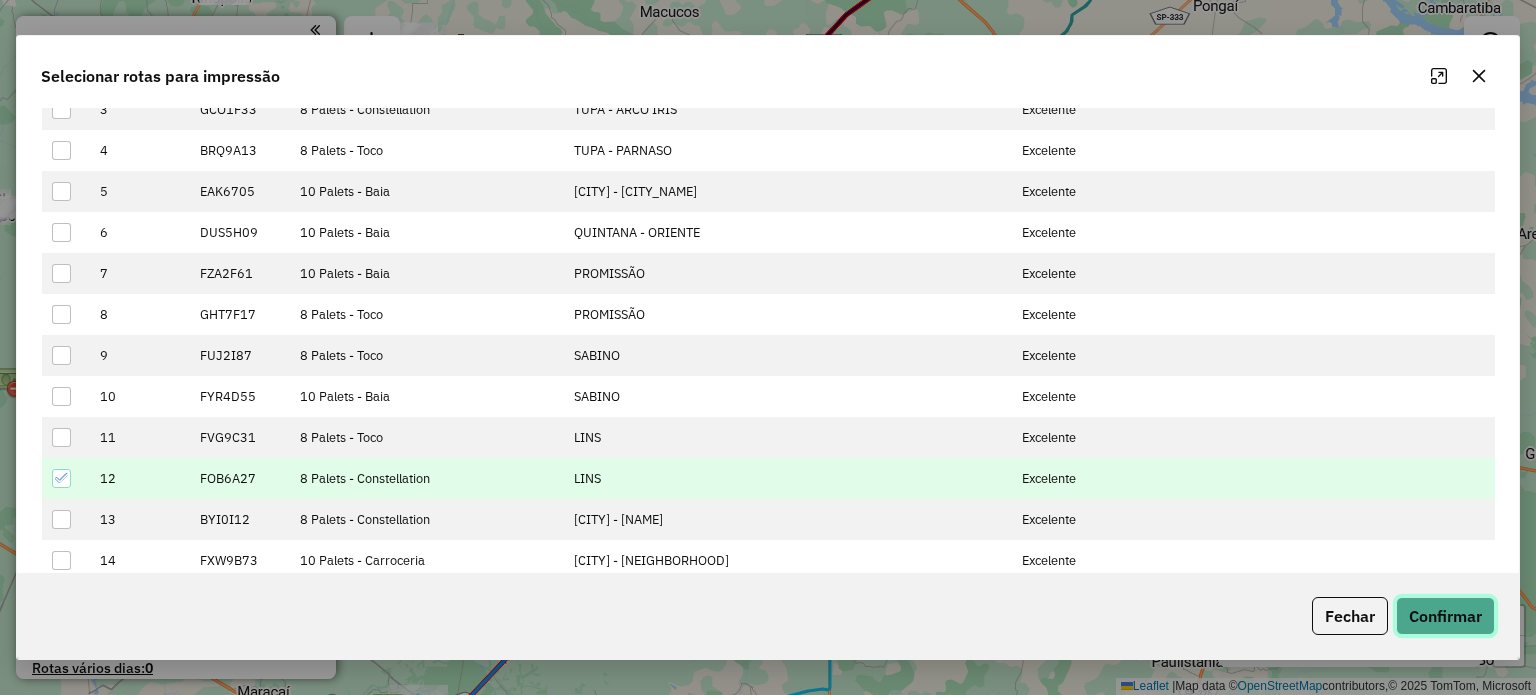 click on "Confirmar" 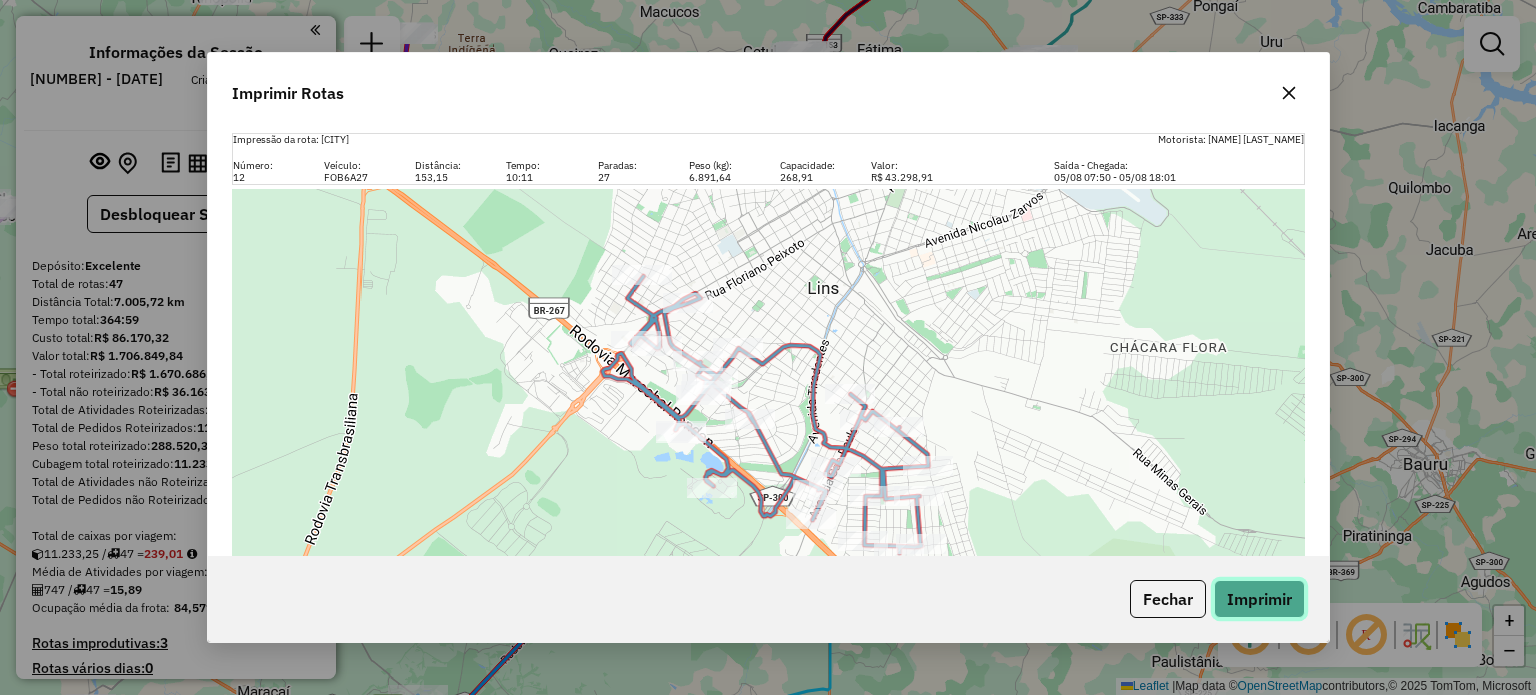 click on "Imprimir" 